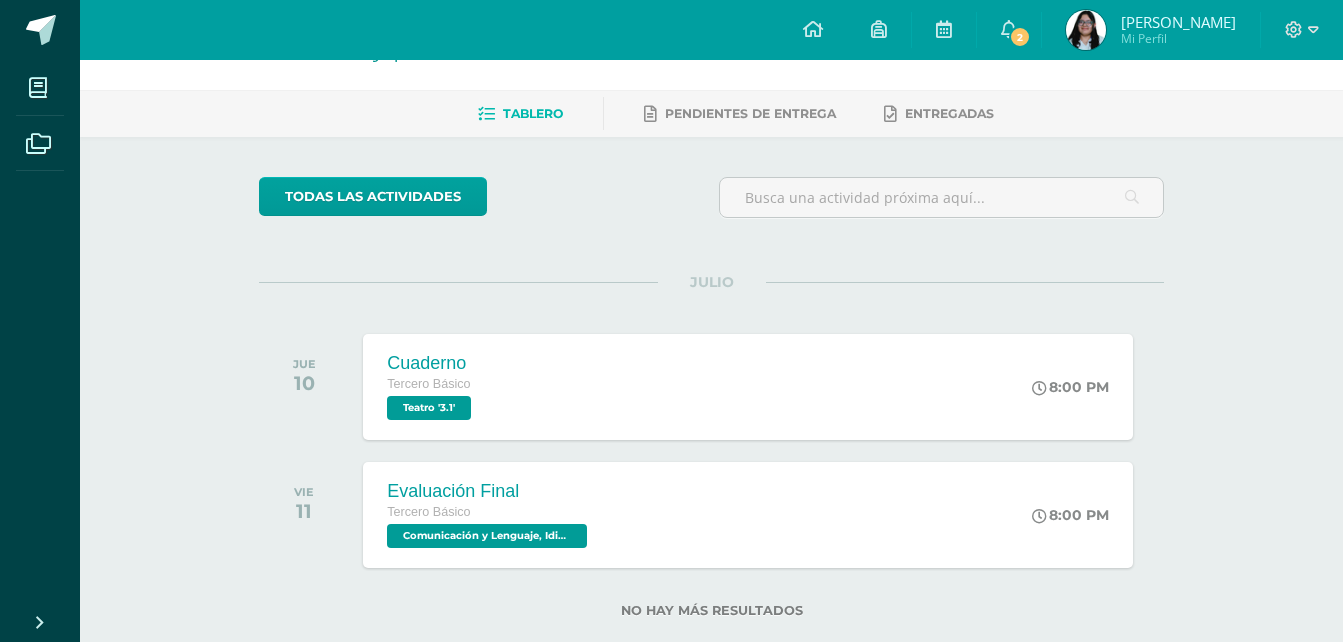 scroll, scrollTop: 0, scrollLeft: 0, axis: both 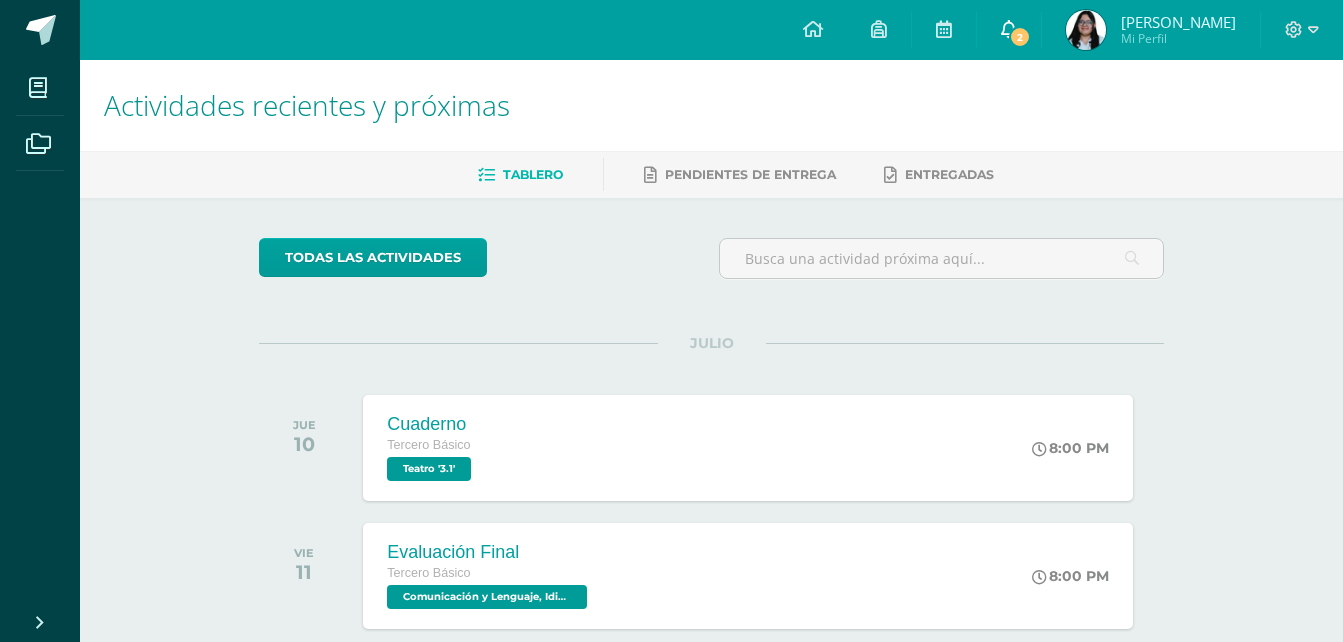 click at bounding box center [1009, 29] 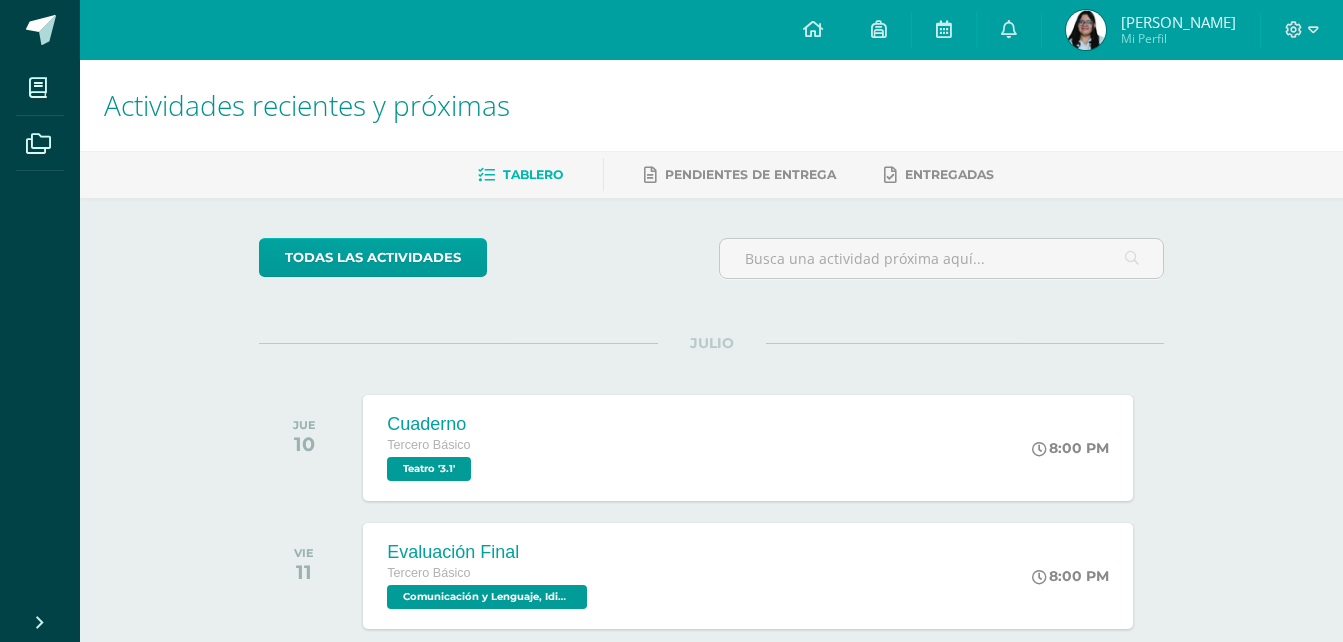 click at bounding box center [941, 266] 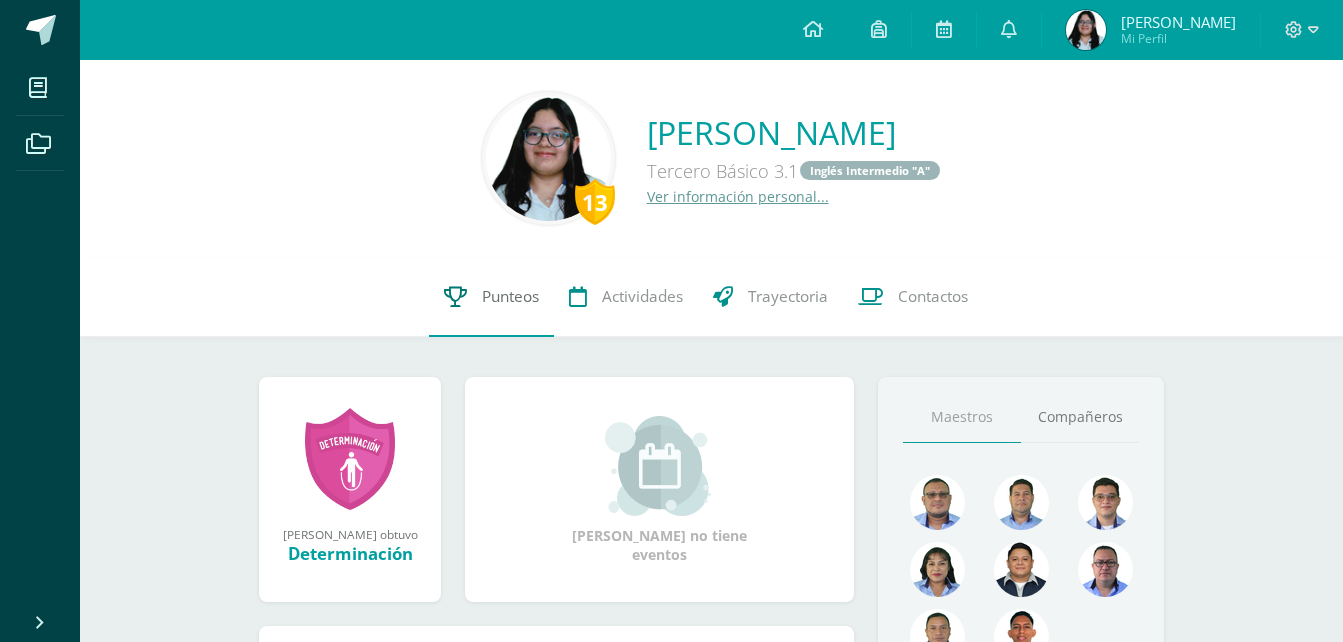 scroll, scrollTop: 0, scrollLeft: 0, axis: both 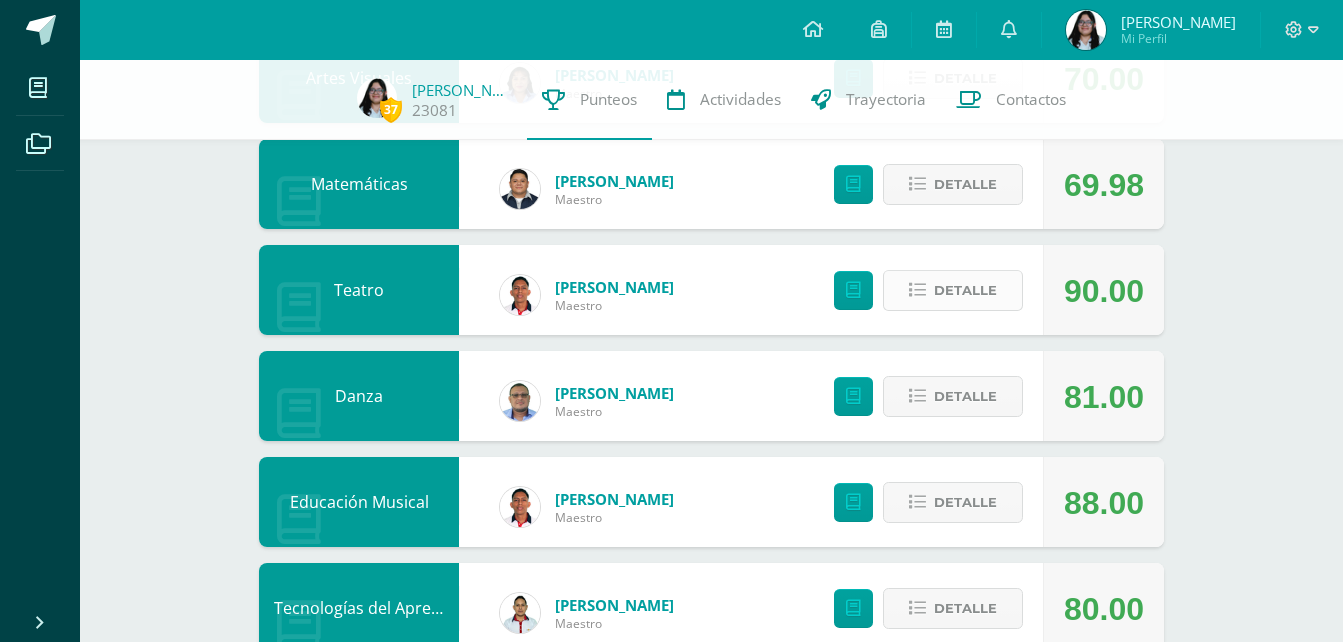click on "Detalle" at bounding box center (953, 290) 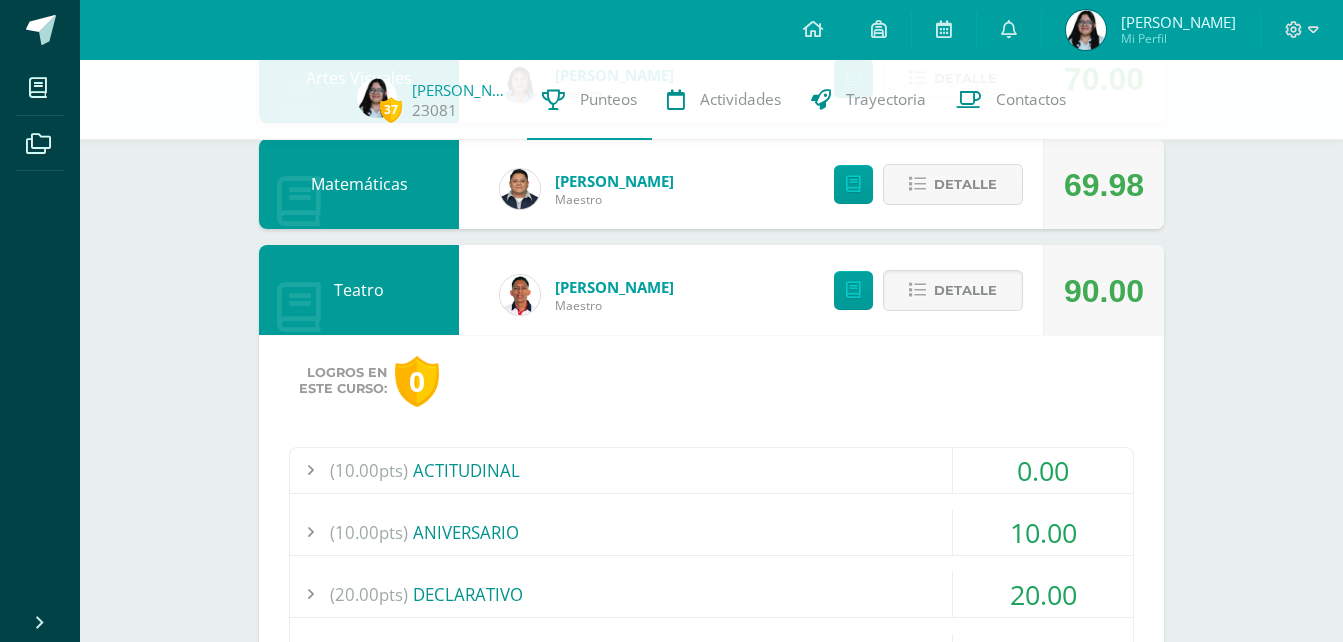 type 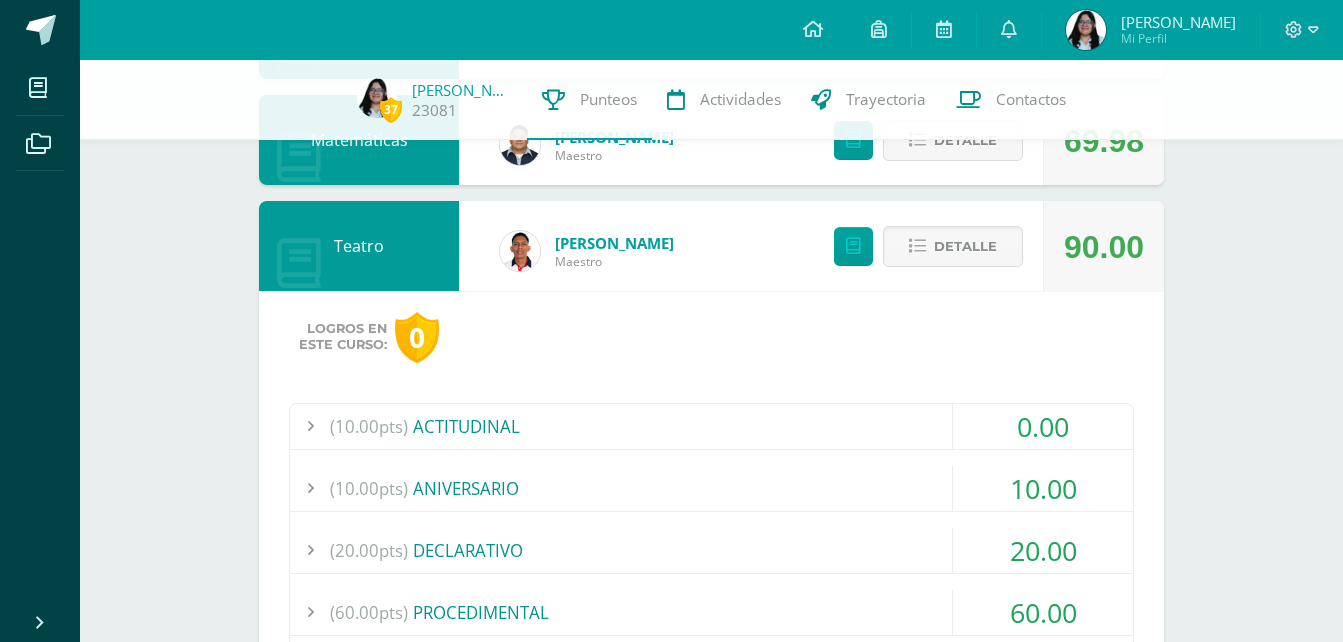 scroll, scrollTop: 640, scrollLeft: 0, axis: vertical 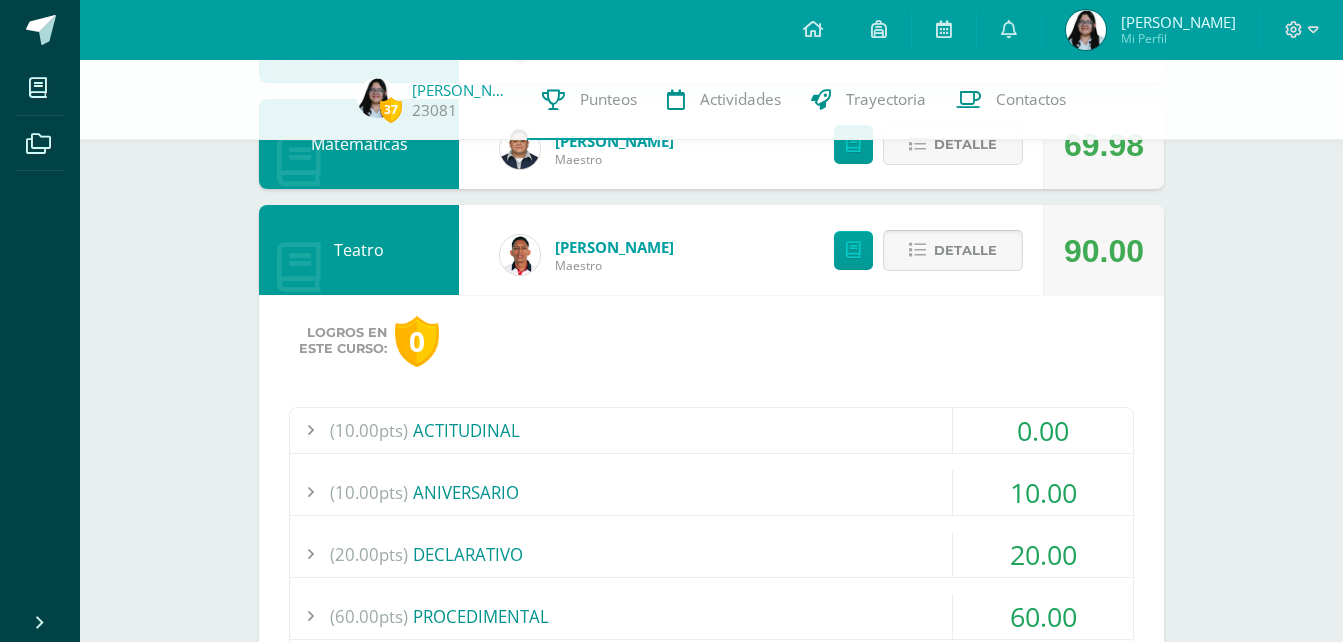 click on "Detalle" at bounding box center (953, 250) 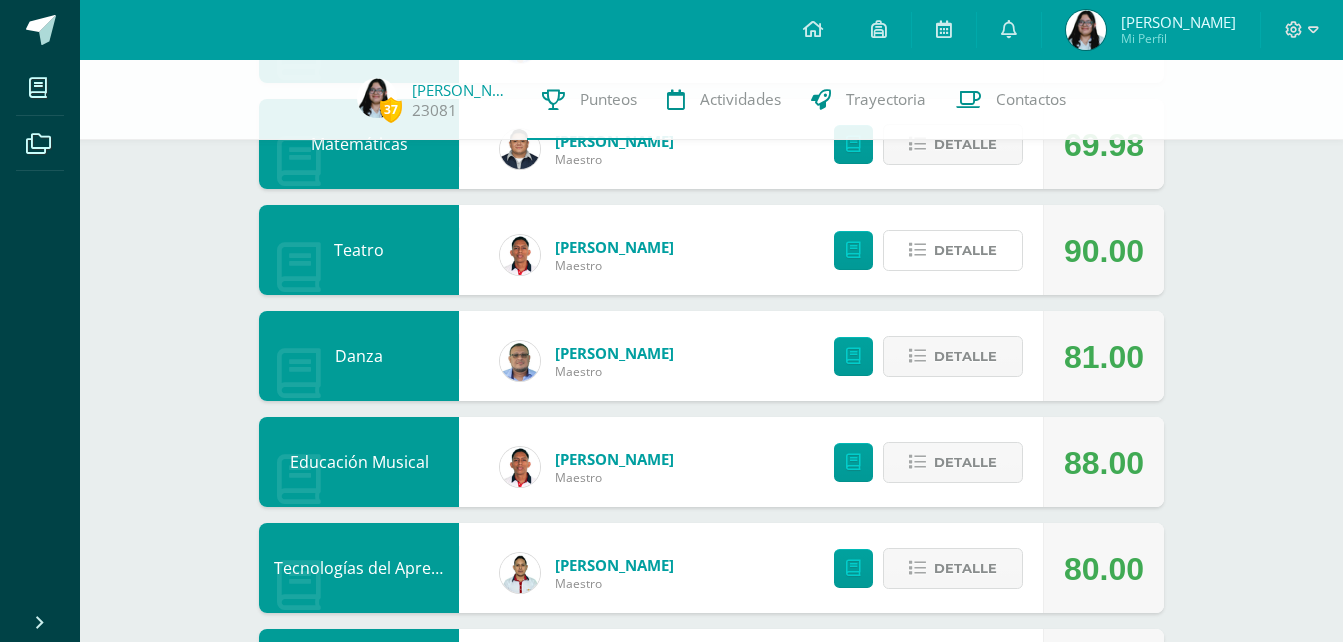scroll, scrollTop: 79, scrollLeft: 0, axis: vertical 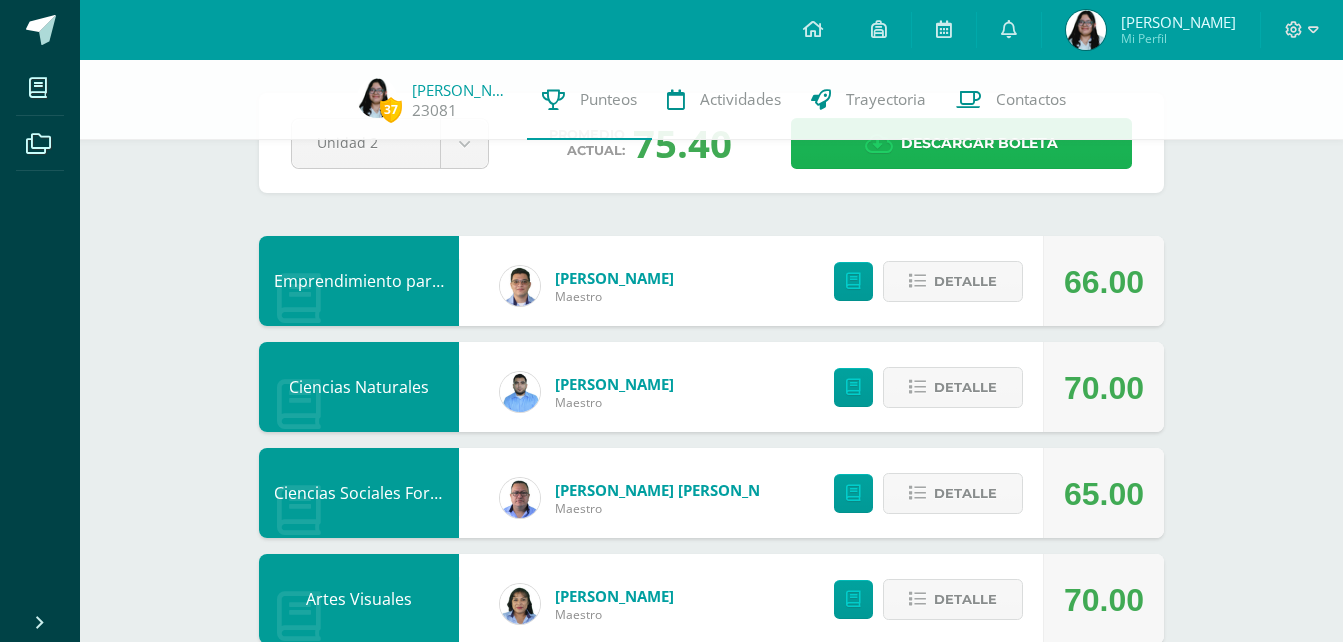 click on "Descargar boleta" at bounding box center (979, 143) 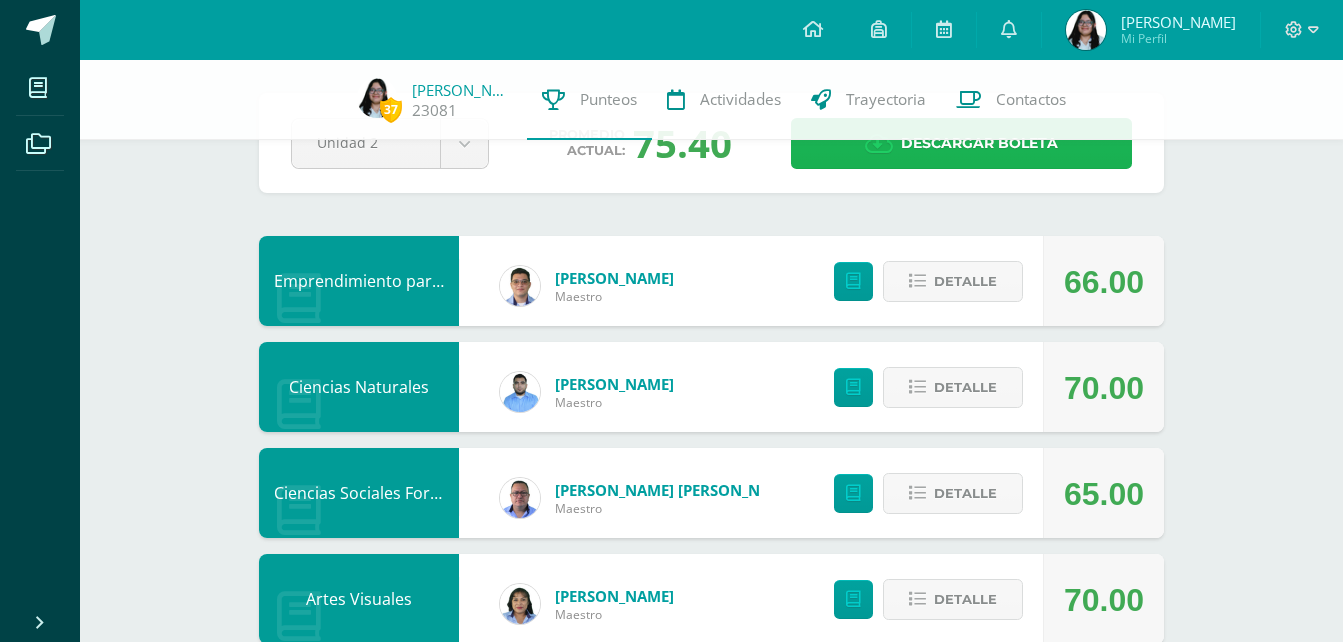 scroll, scrollTop: 0, scrollLeft: 0, axis: both 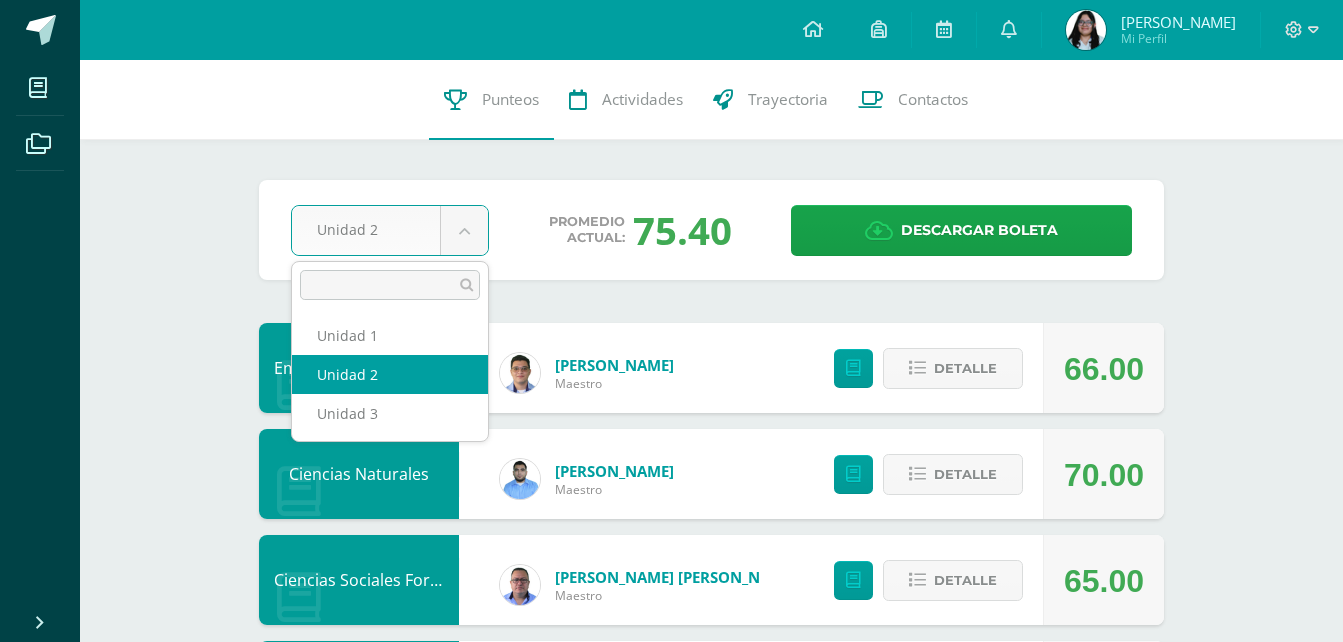 click on "Mis cursos Archivos Cerrar panel
Artes Visuales
Tercero
Básico
"3.1"
Ciencias Naturales
Tercero
Básico
"3.1"
Ciencias Sociales Formación Ciudadana e Interculturalidad
Tercero
Básico
"3.1"
Comunicación y Lenguaje Idioma Español
Tercero
Básico
"3.1"
Culturas e Idiomas Mayas Garífuna o Xinca
Tercero
Básico
"3.1"" at bounding box center [671, 1021] 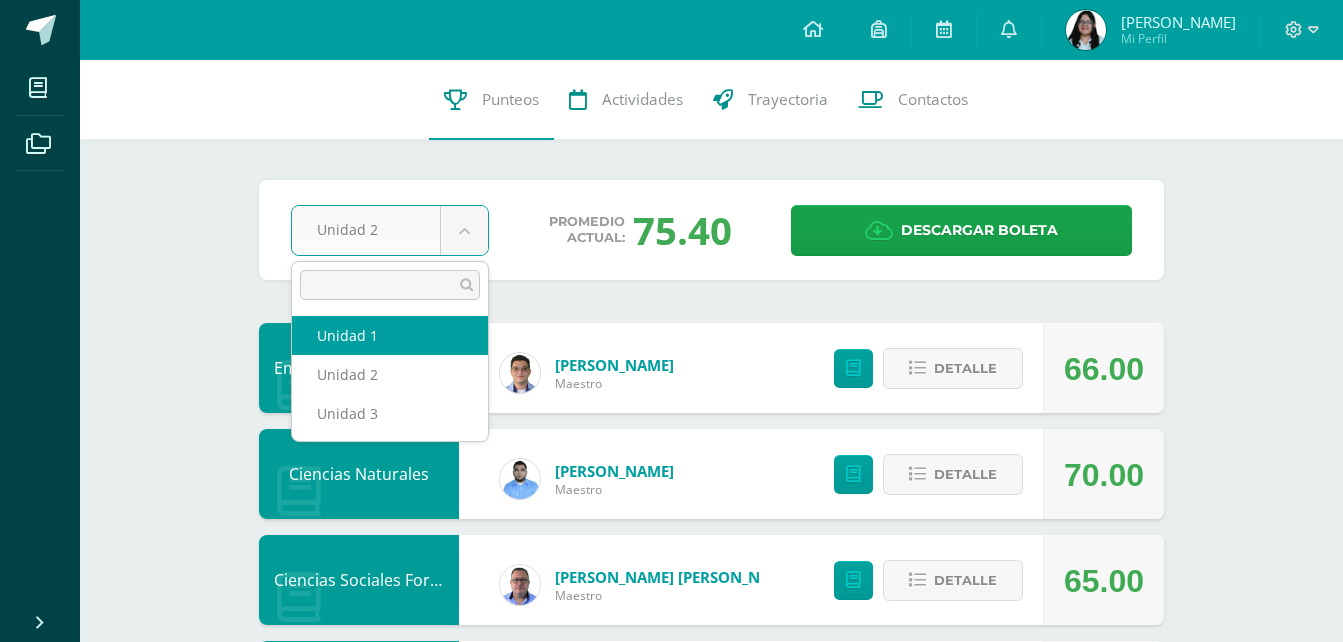 select on "Unidad 1" 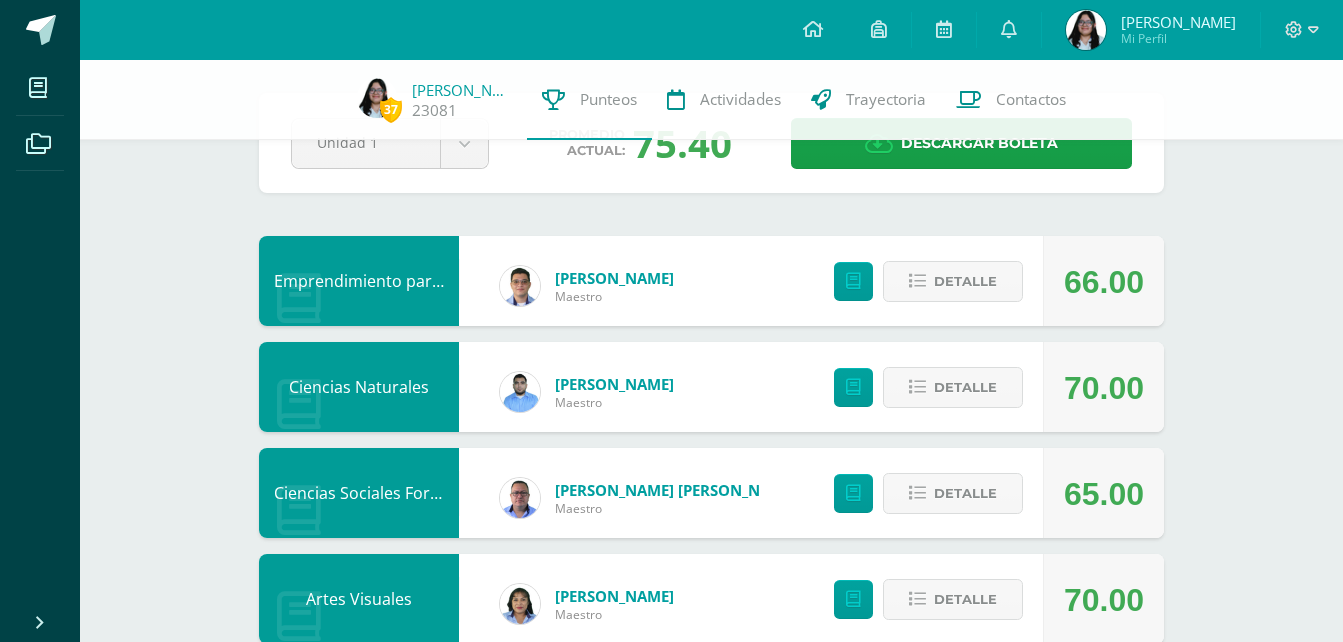 scroll, scrollTop: 0, scrollLeft: 0, axis: both 